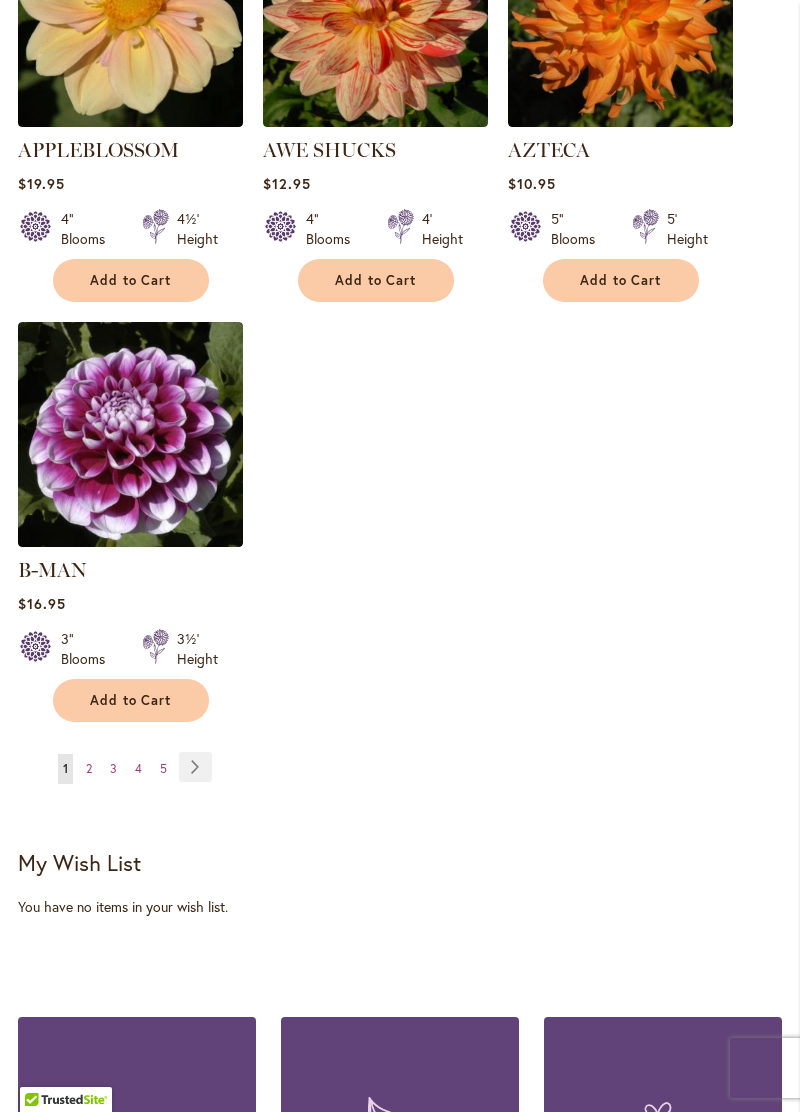 scroll, scrollTop: 2434, scrollLeft: 0, axis: vertical 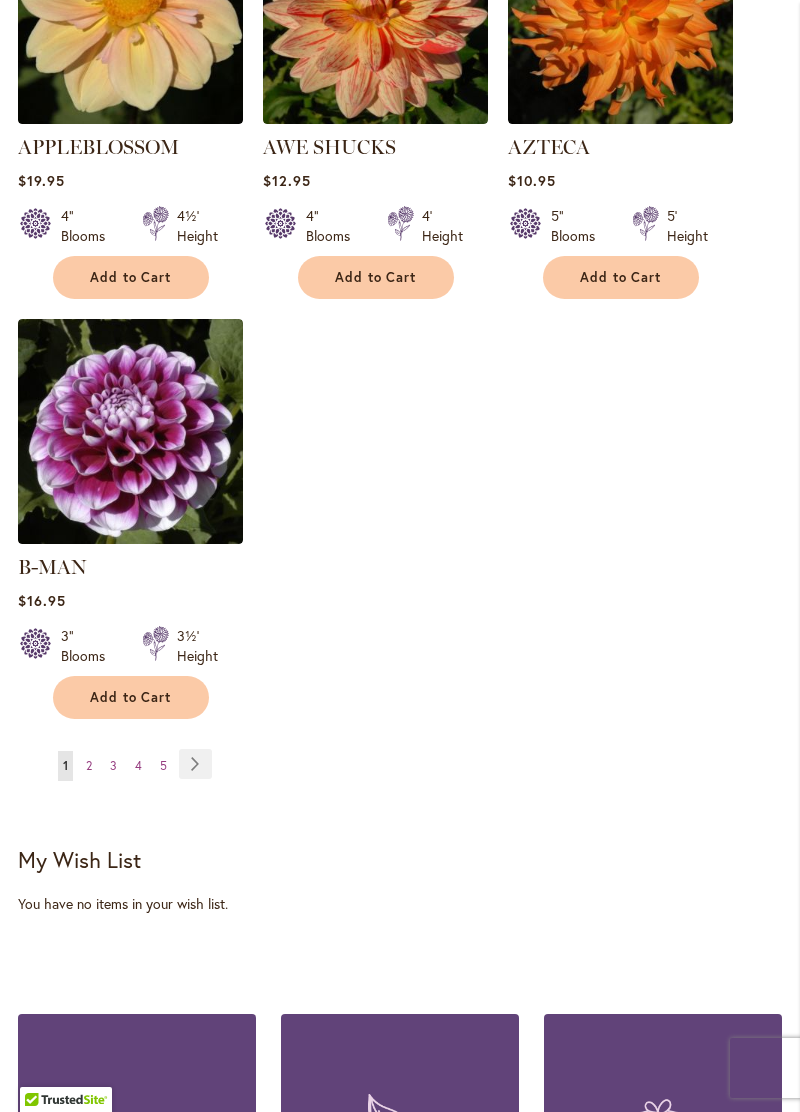 click on "Page
Next" at bounding box center (195, 764) 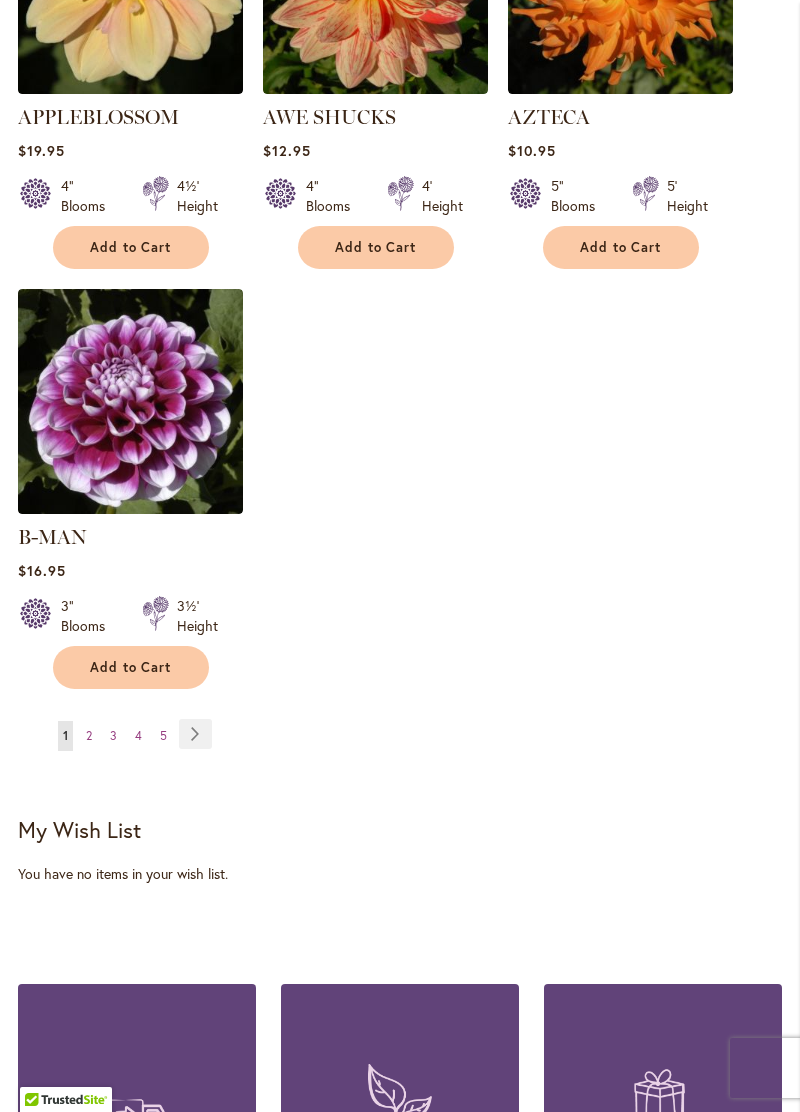 scroll, scrollTop: 2528, scrollLeft: 0, axis: vertical 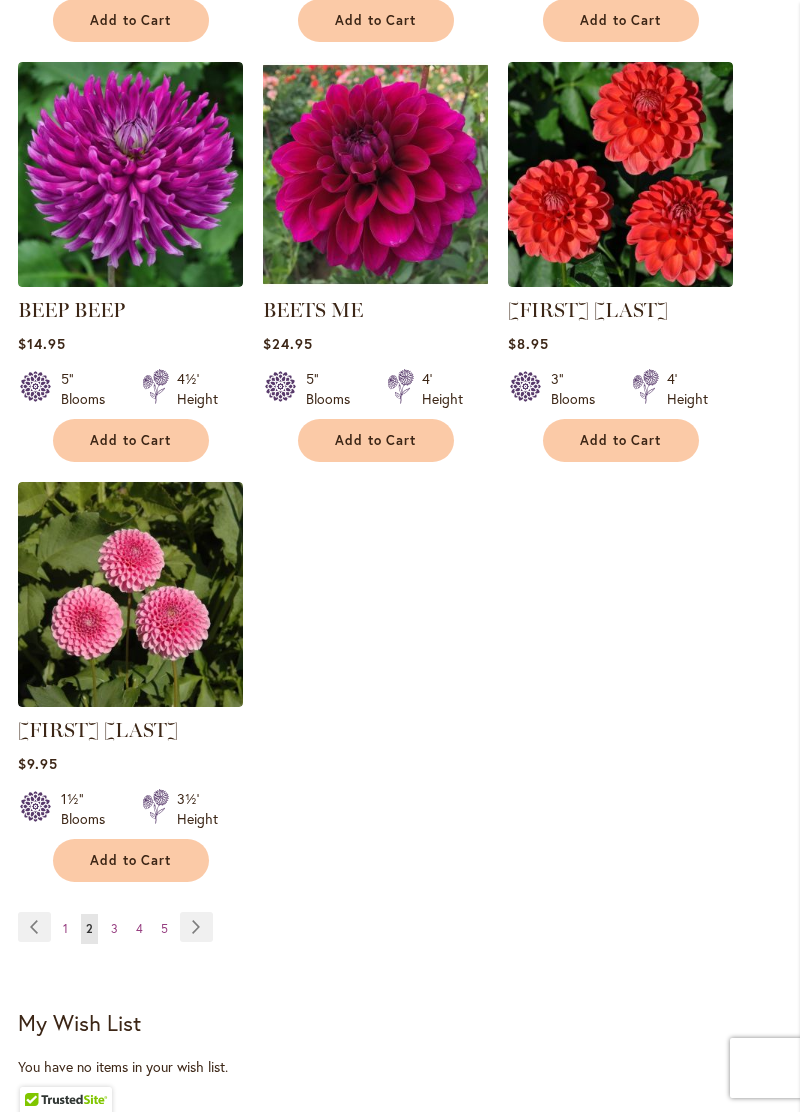 click on "Page
Next" at bounding box center (196, 927) 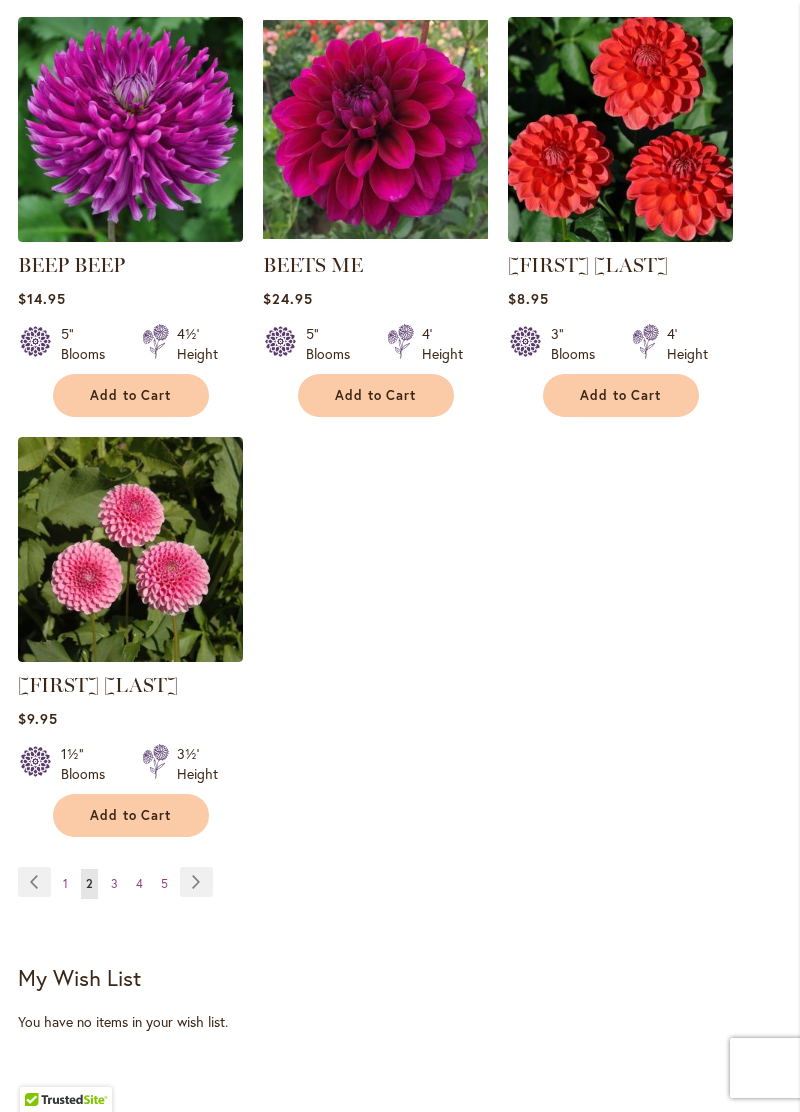 scroll, scrollTop: 2354, scrollLeft: 0, axis: vertical 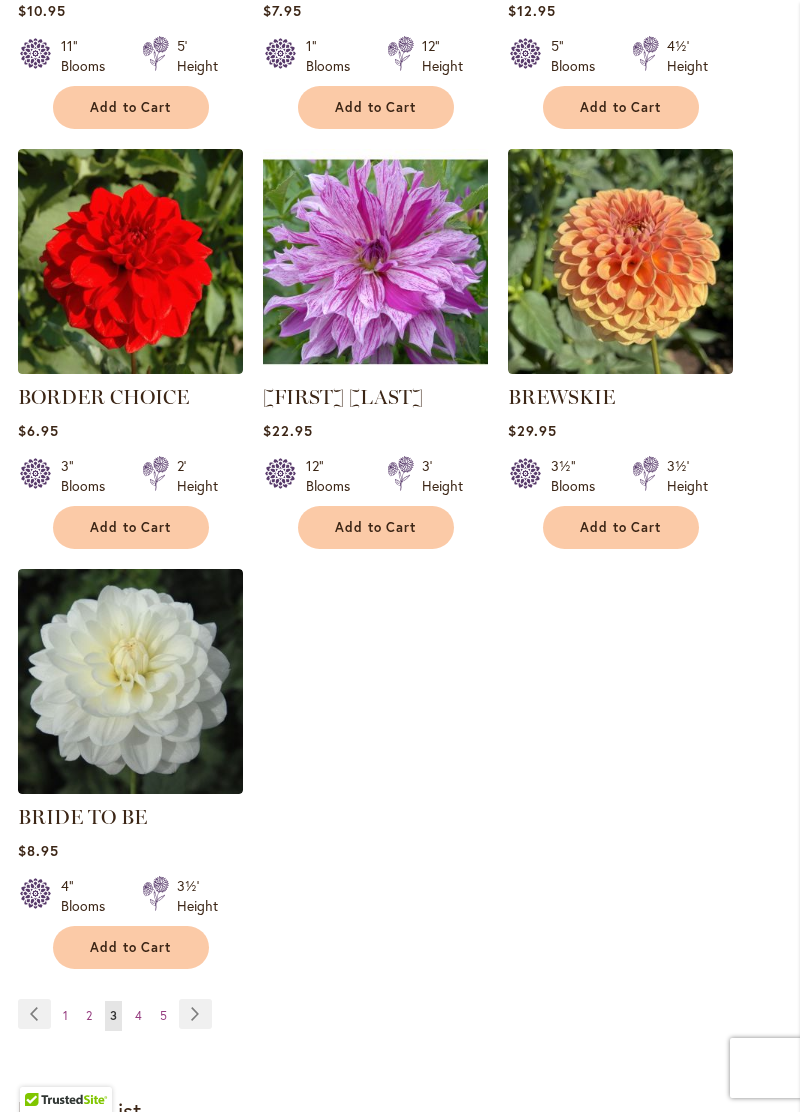 click on "Page
Next" at bounding box center (195, 1014) 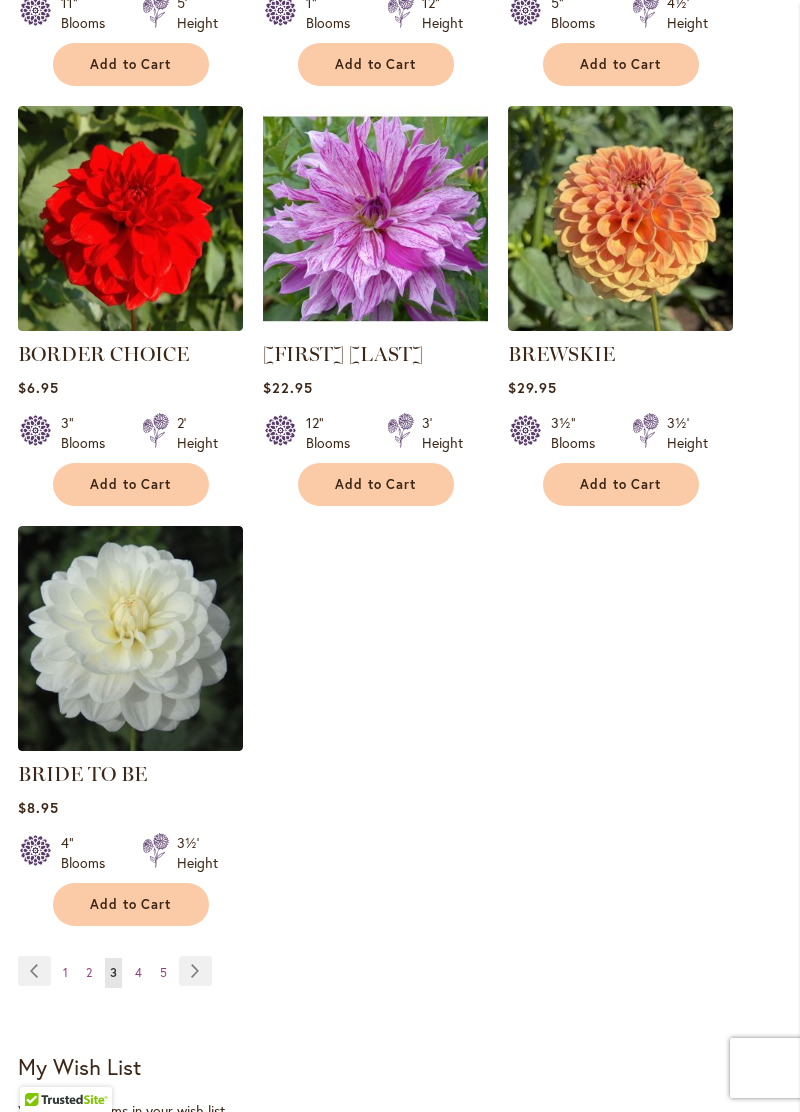scroll, scrollTop: 2270, scrollLeft: 0, axis: vertical 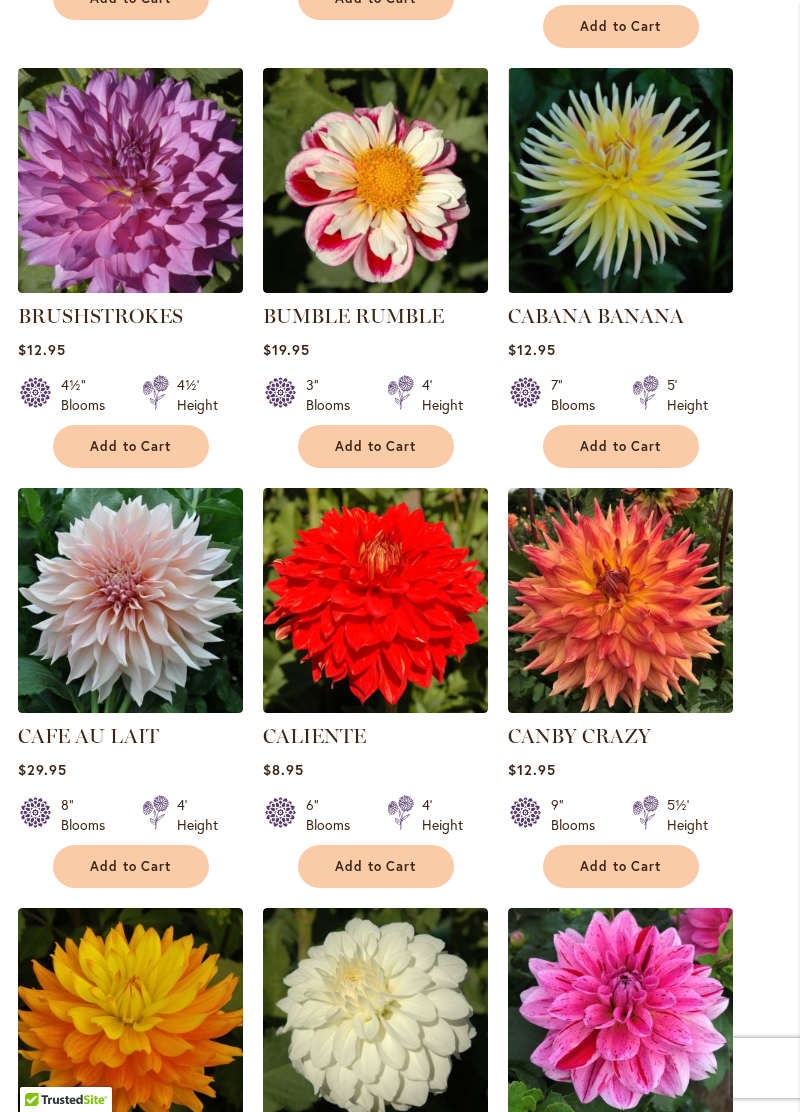 click on "BRIDEZILLA
Rating:
99%
13                  Reviews
$8.95
6" Blooms 5' Height Add to Cart" at bounding box center [400, 884] 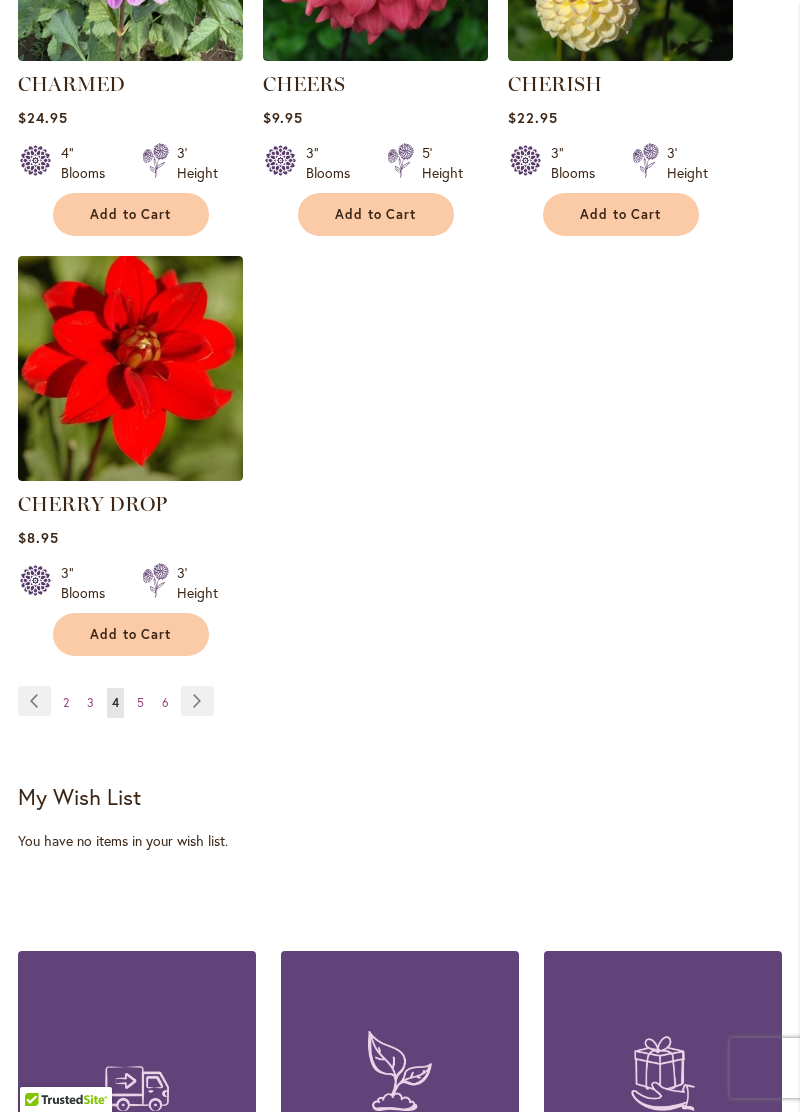 scroll, scrollTop: 2528, scrollLeft: 0, axis: vertical 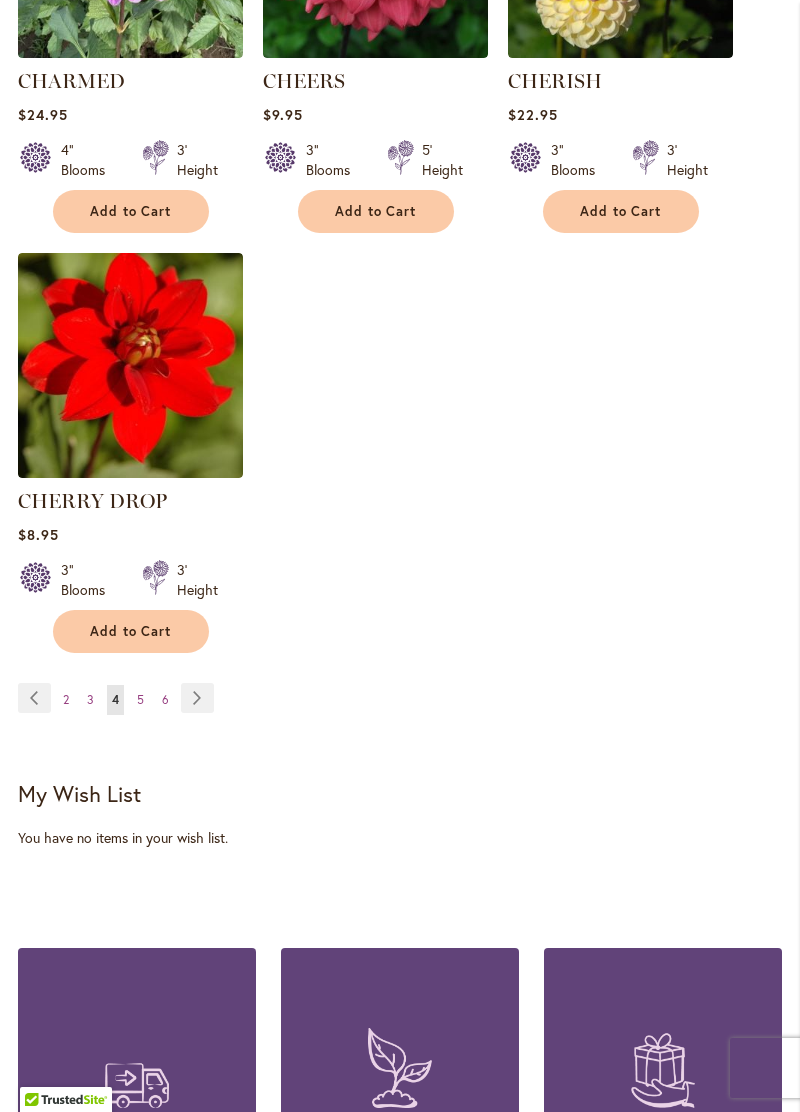 click on "Page
Next" at bounding box center (197, 698) 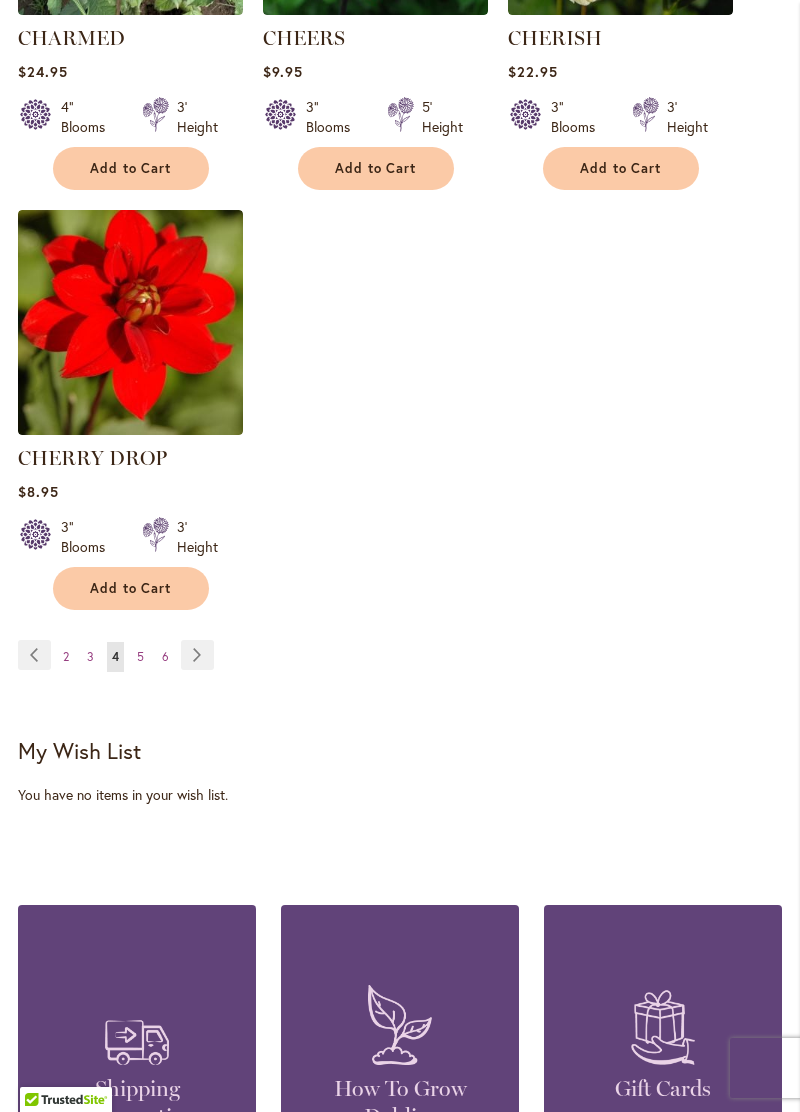 scroll, scrollTop: 2598, scrollLeft: 0, axis: vertical 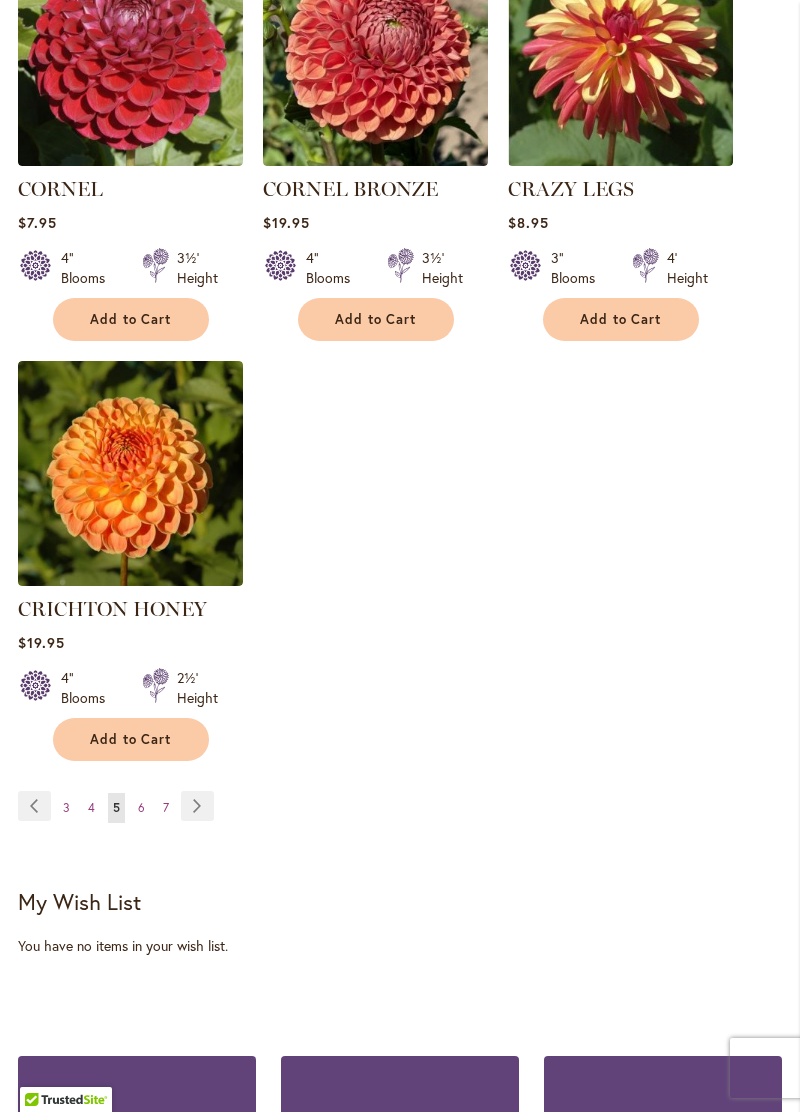 click on "Page
Next" at bounding box center [197, 806] 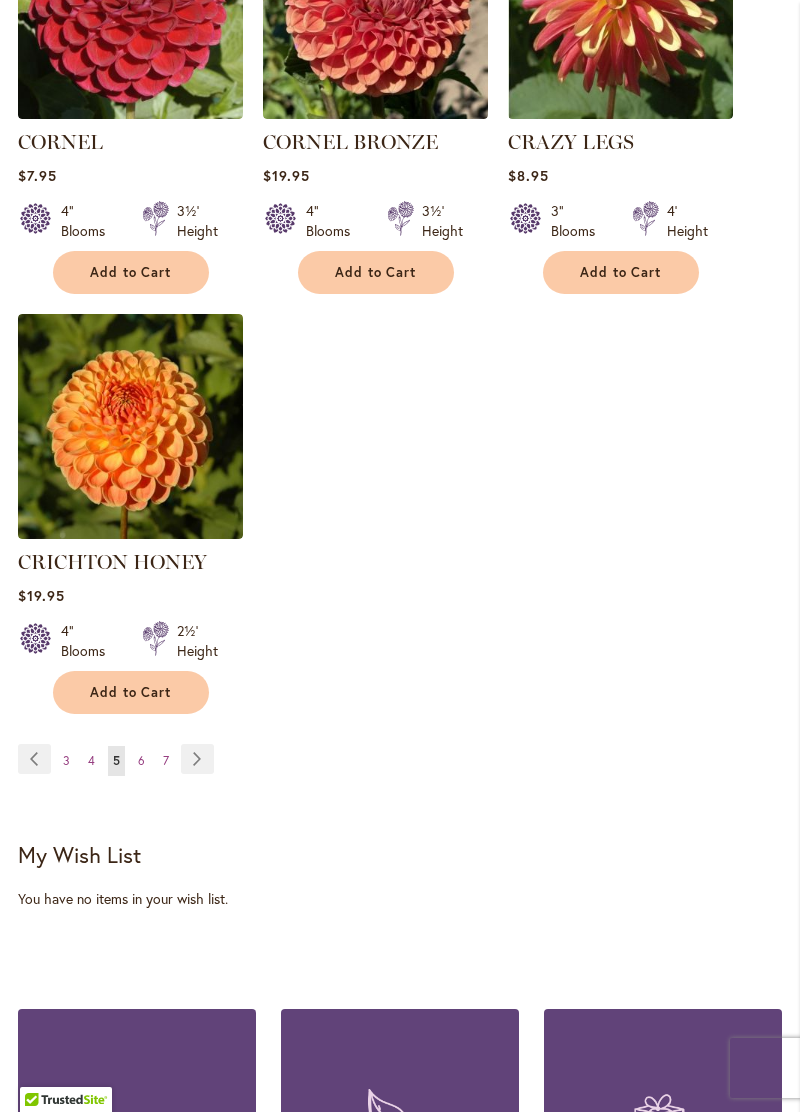 scroll, scrollTop: 2472, scrollLeft: 0, axis: vertical 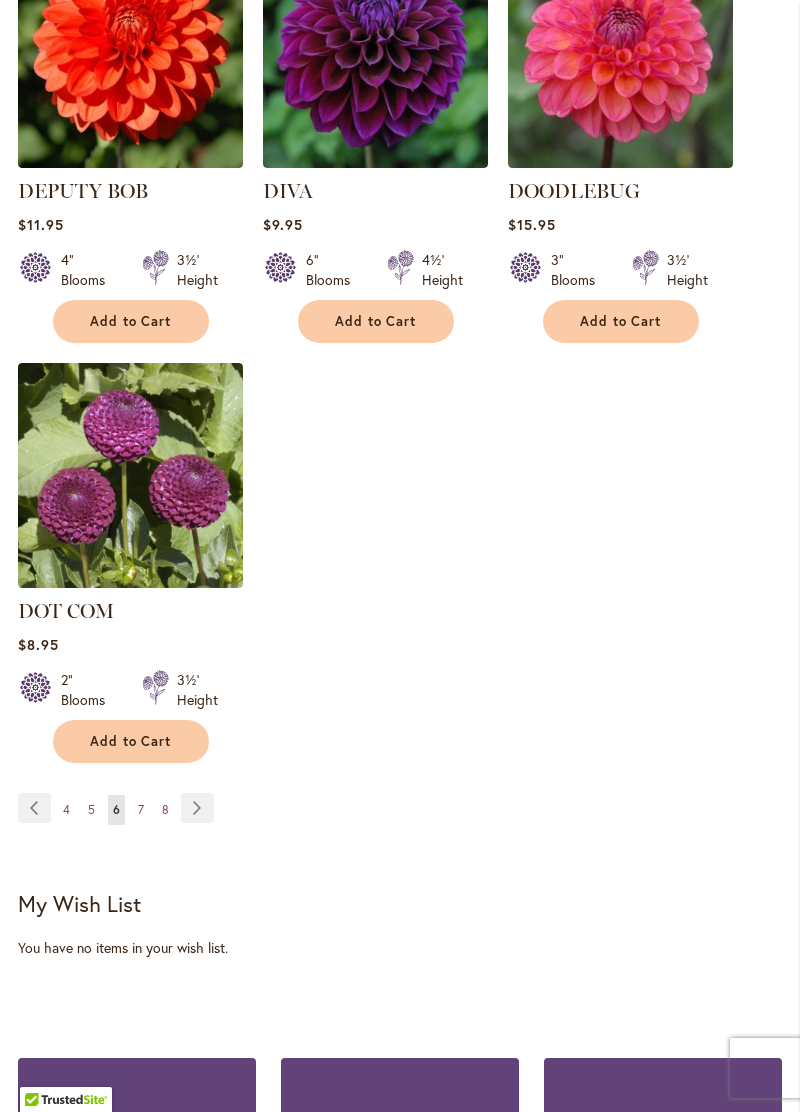 click on "Page
Next" at bounding box center (197, 808) 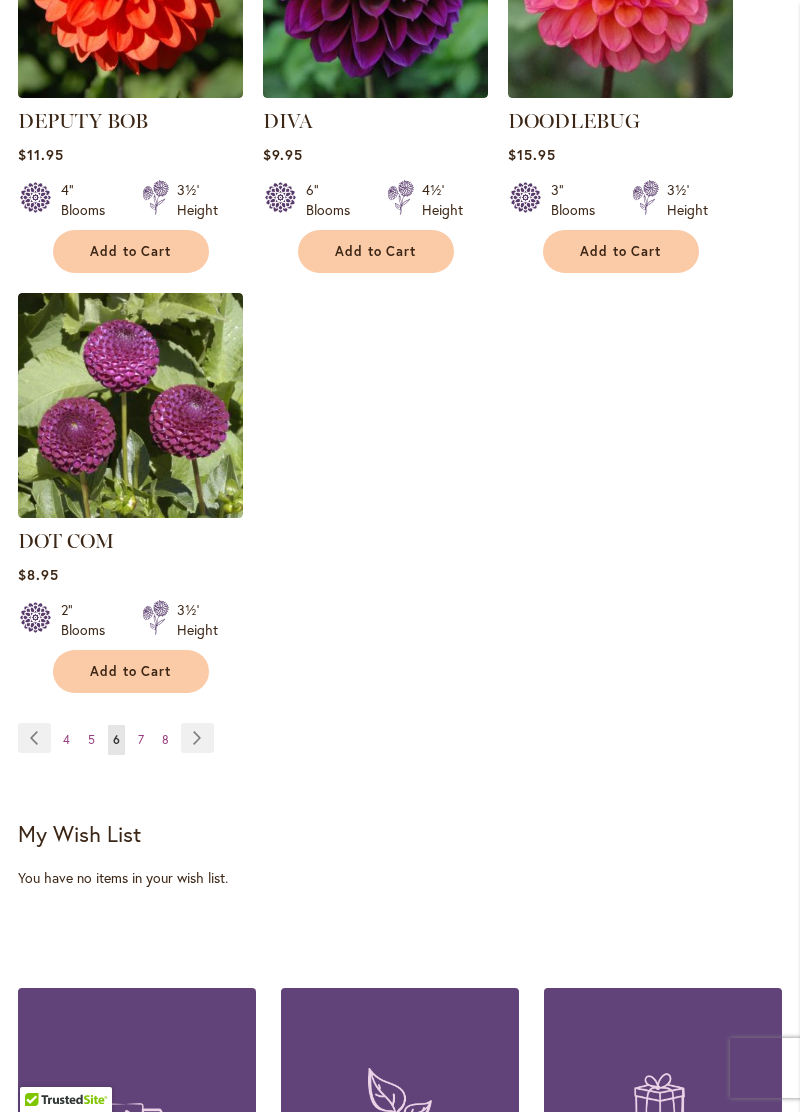 scroll, scrollTop: 2514, scrollLeft: 0, axis: vertical 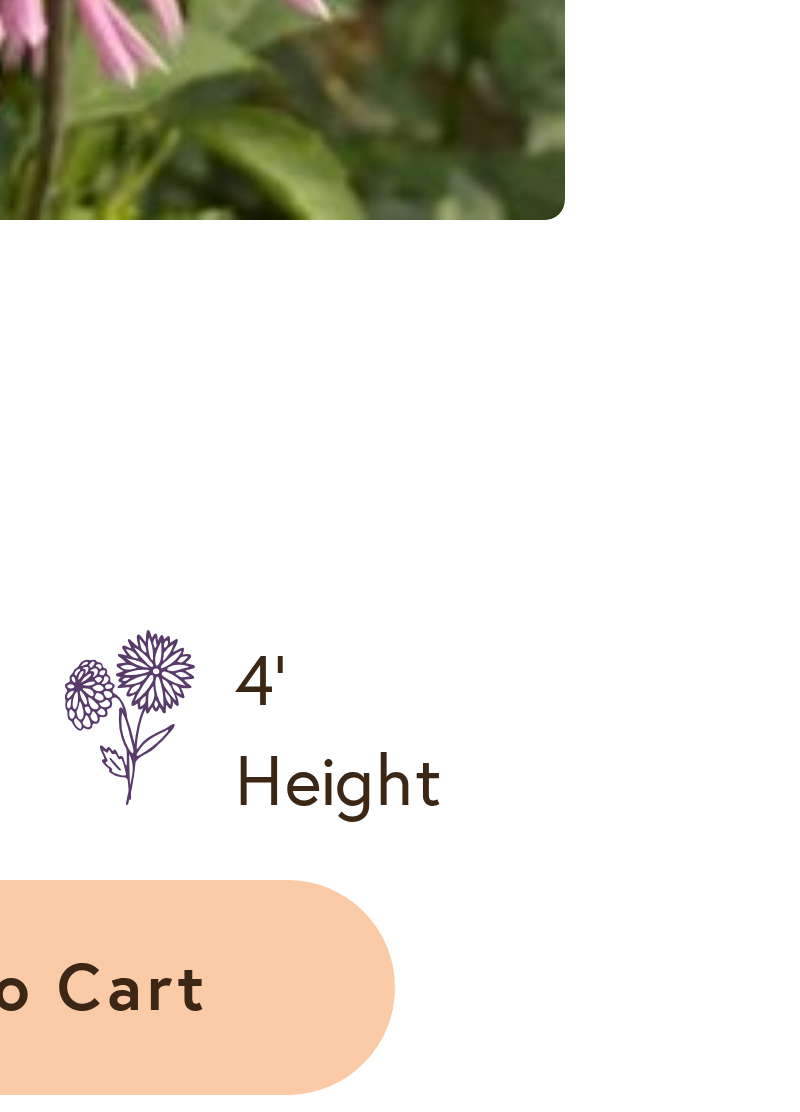 click on "DR [LAST]
Rating:
100%
1                  Review
$10.95
11" Blooms 3½' Height Add to Cart" at bounding box center (400, 971) 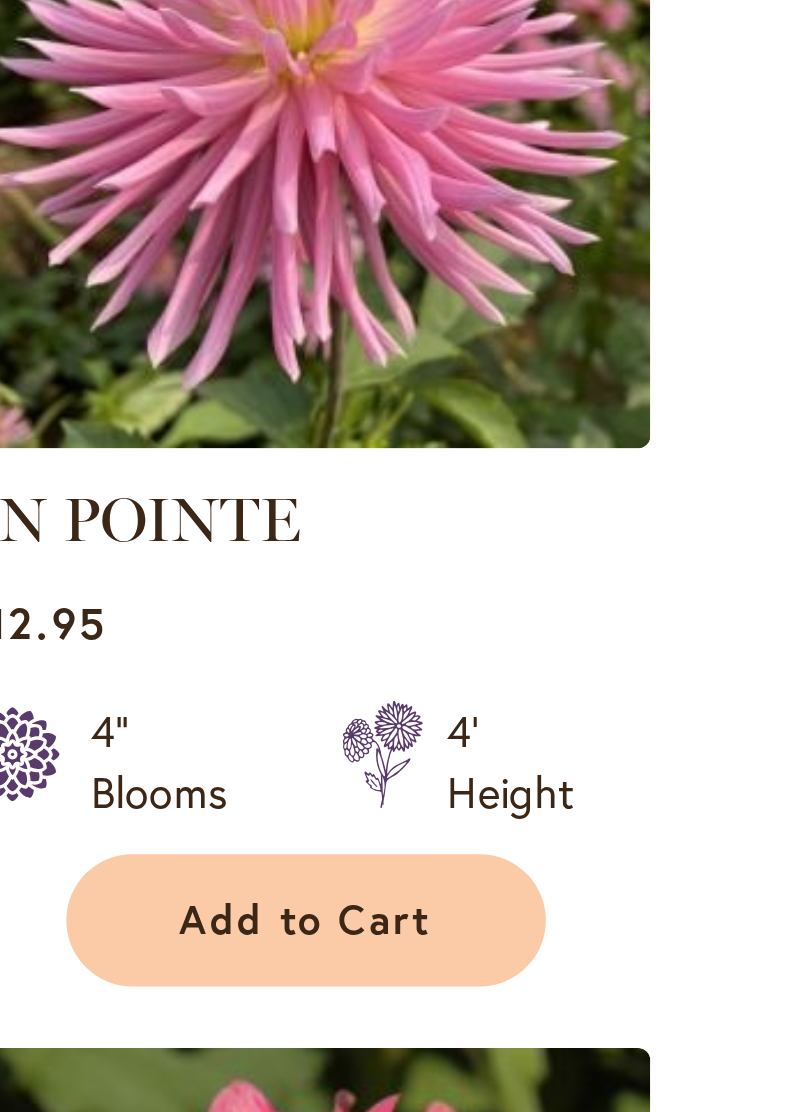 scroll, scrollTop: 966, scrollLeft: 0, axis: vertical 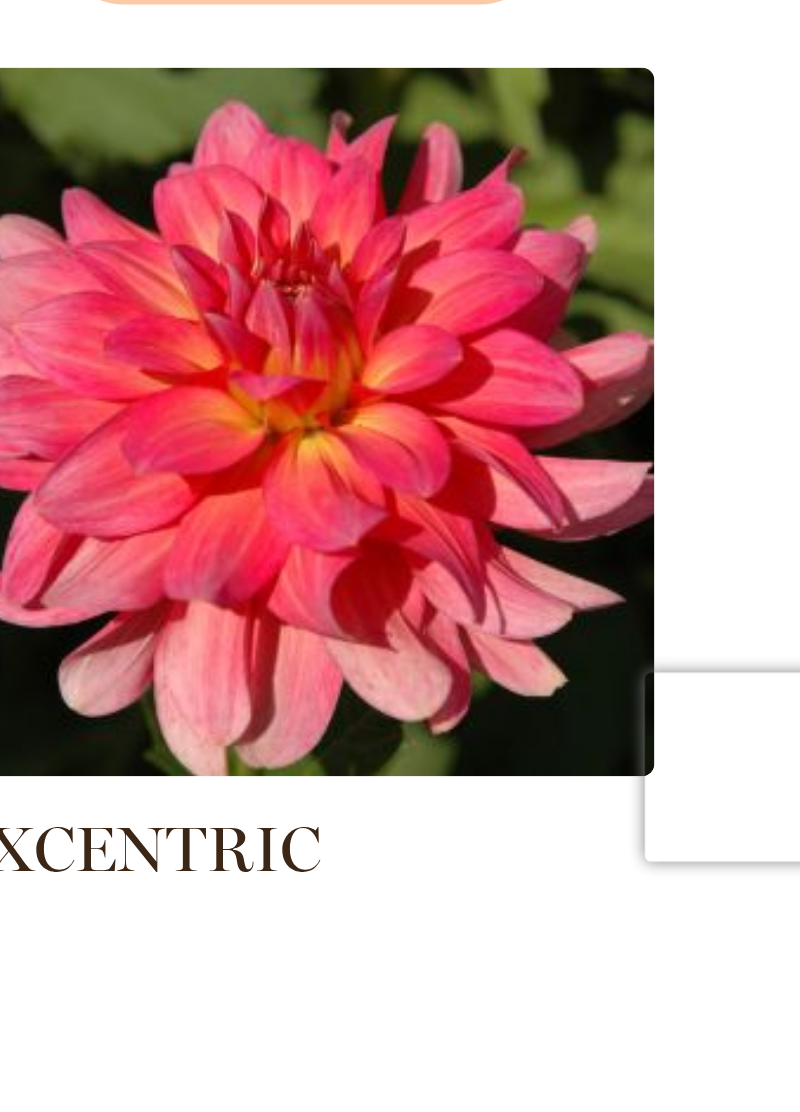 click on "DR LES
Rating:
100%
1                  Review
$10.95
11" Blooms 3½' Height Add to Cart" at bounding box center [400, 870] 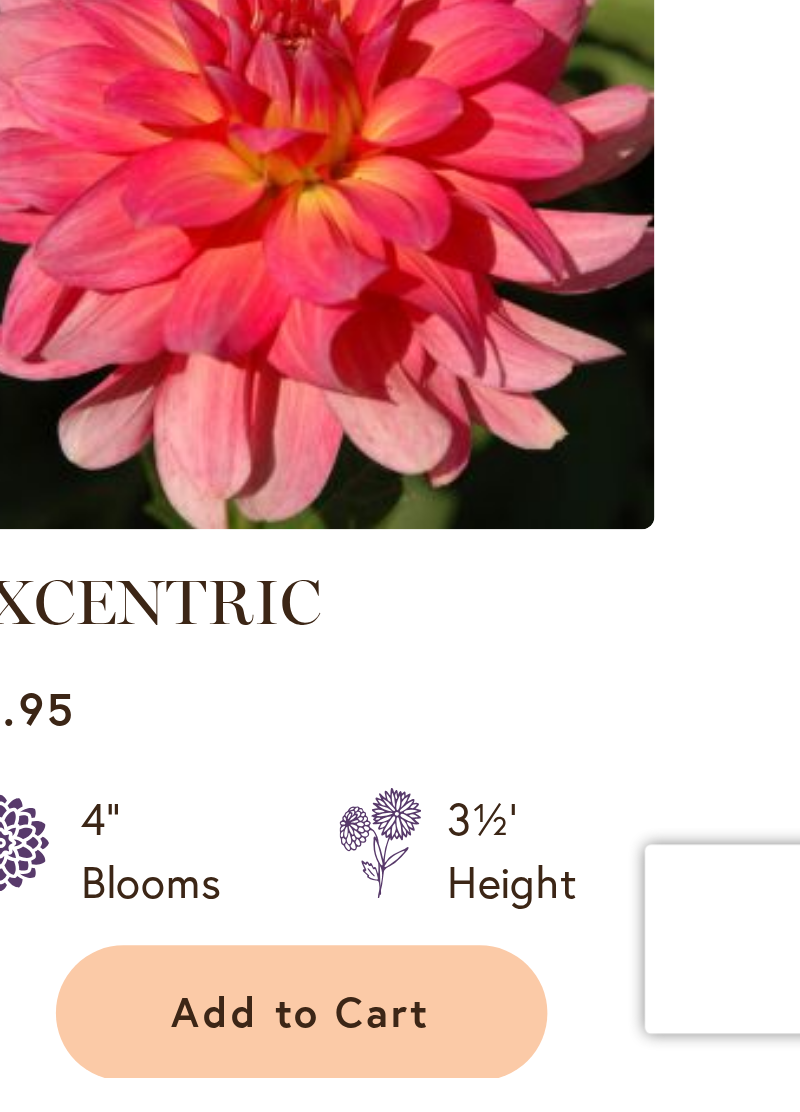 scroll, scrollTop: 1227, scrollLeft: 0, axis: vertical 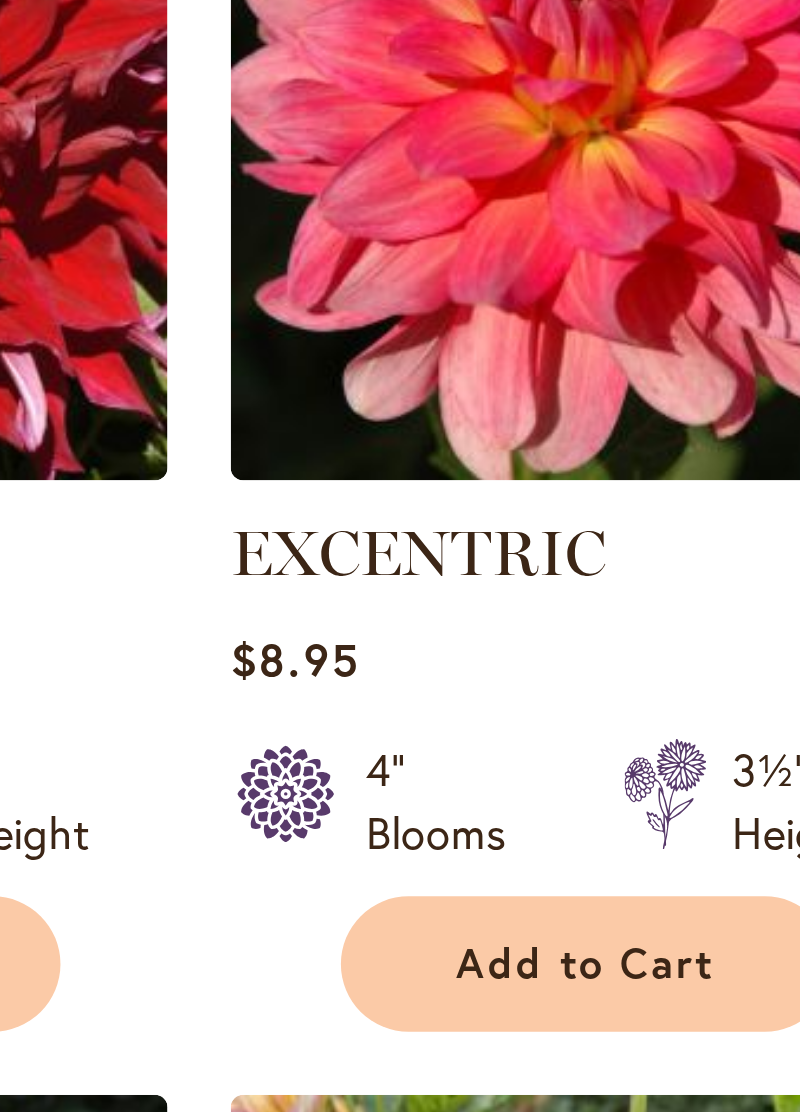 click on "4" Blooms
3½' Height" at bounding box center (620, 1005) 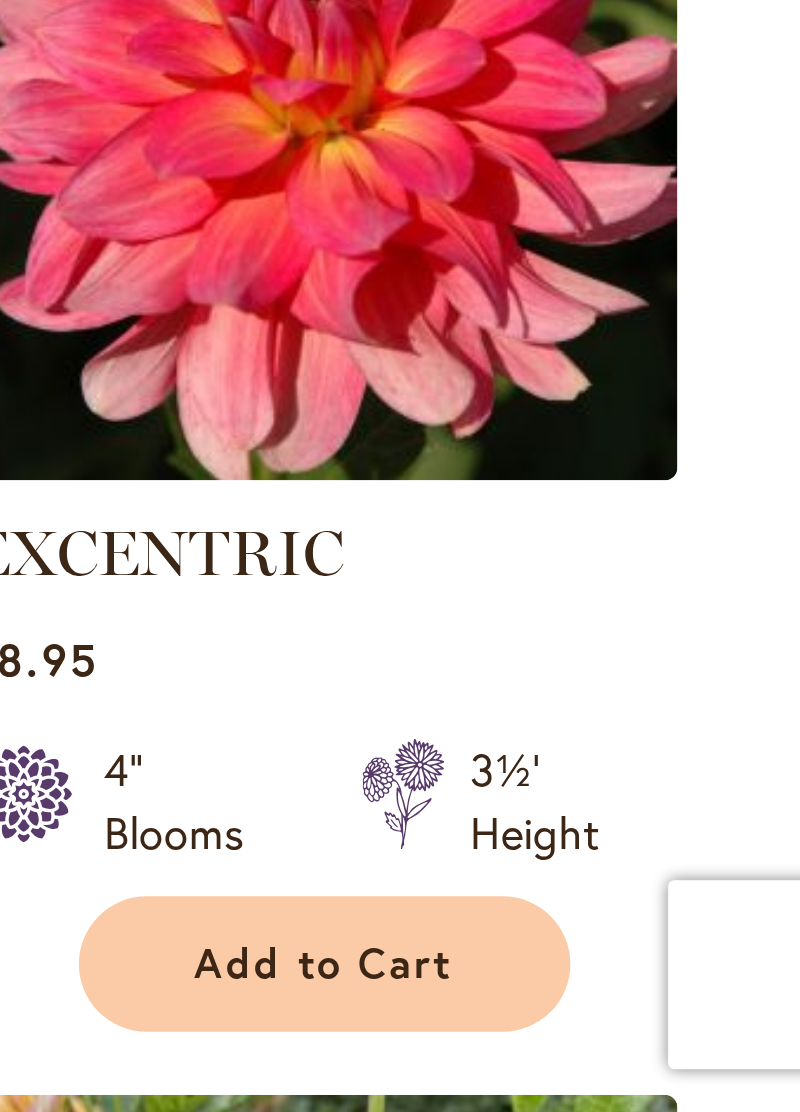 click on "$8.95" at bounding box center (620, 967) 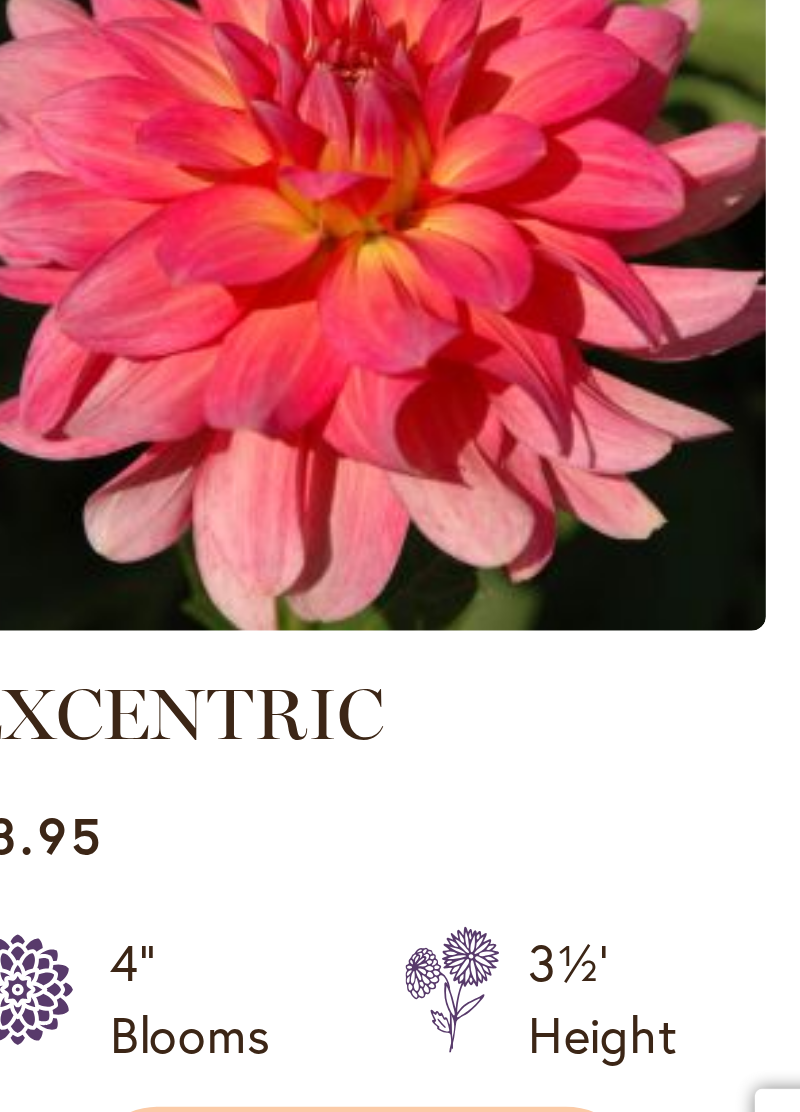 scroll, scrollTop: 1227, scrollLeft: 0, axis: vertical 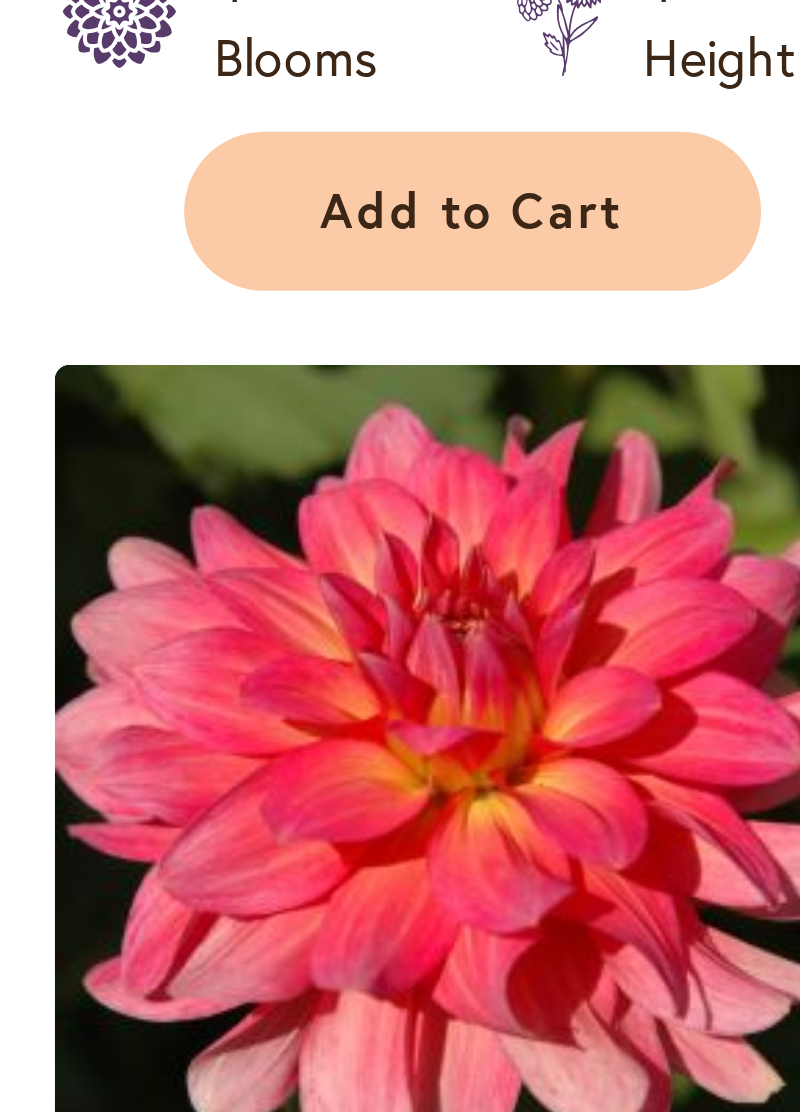 click at bounding box center (620, 798) 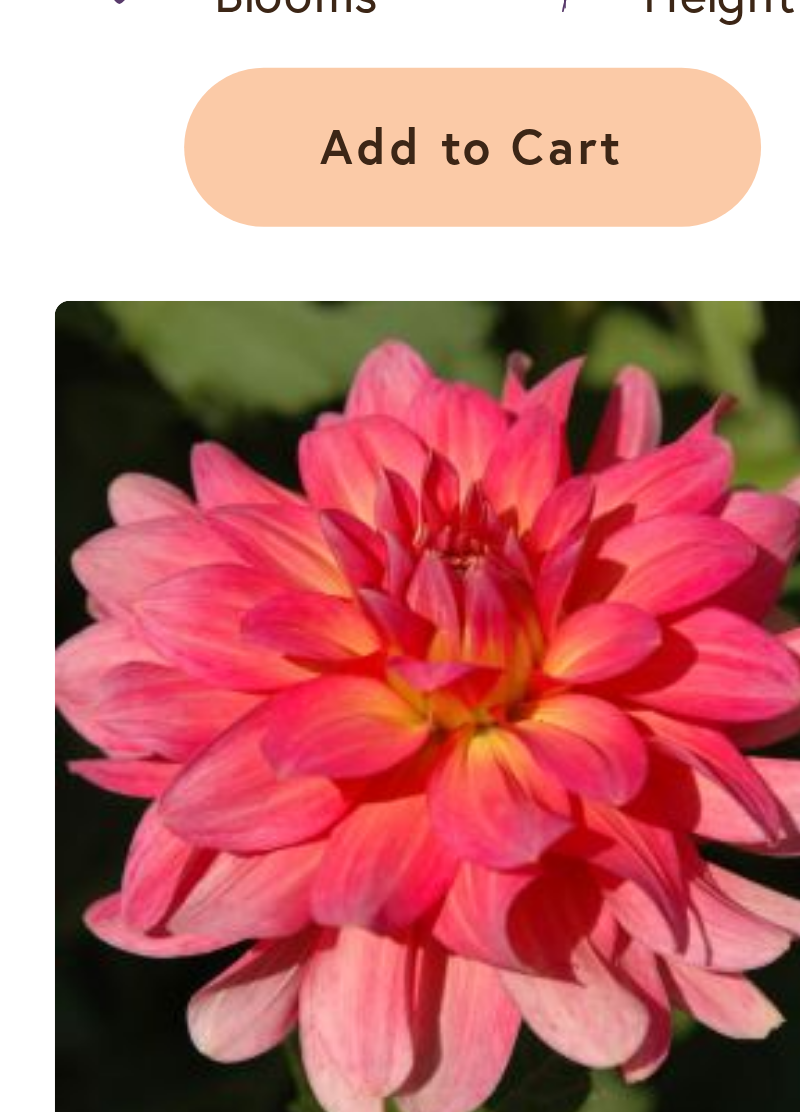 scroll, scrollTop: 1227, scrollLeft: 0, axis: vertical 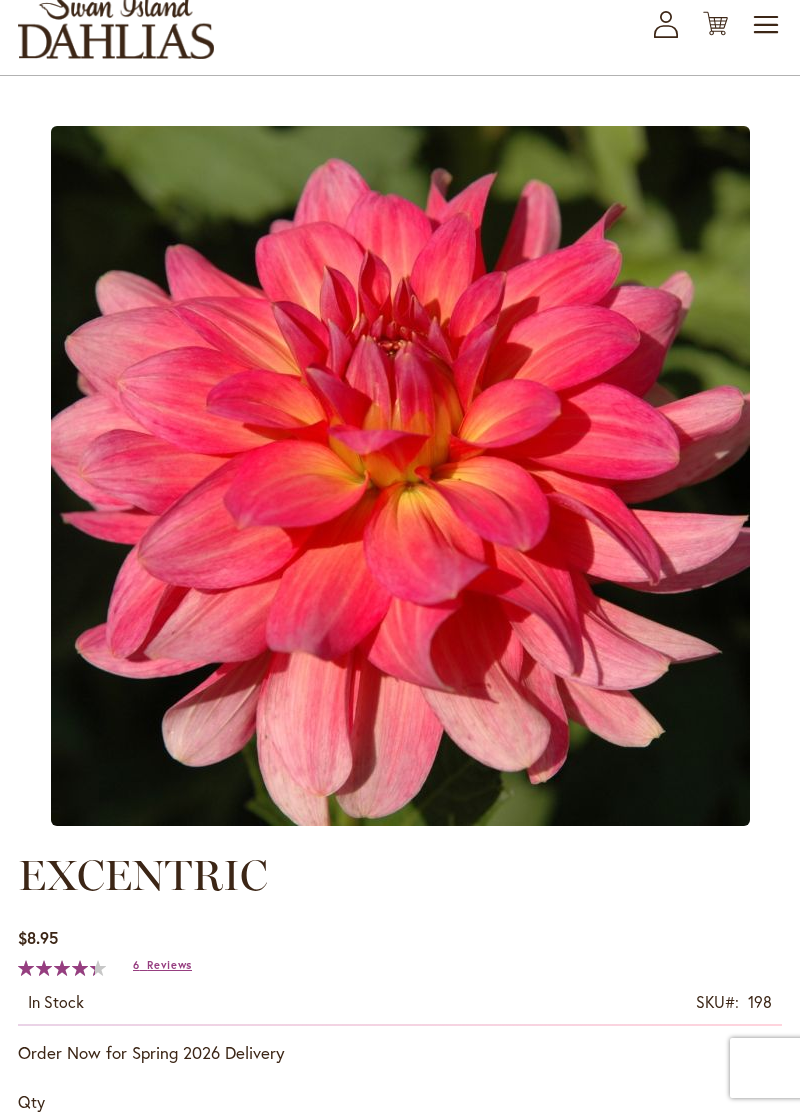 click on "Close
Close
Skip to the end of the images gallery
Skip to the beginning of the images gallery
EXCENTRIC
$8.95
In stock
SKU
198
Rating:
88                          % of  100
6
Reviews
Add Your Review
*" at bounding box center (400, 1377) 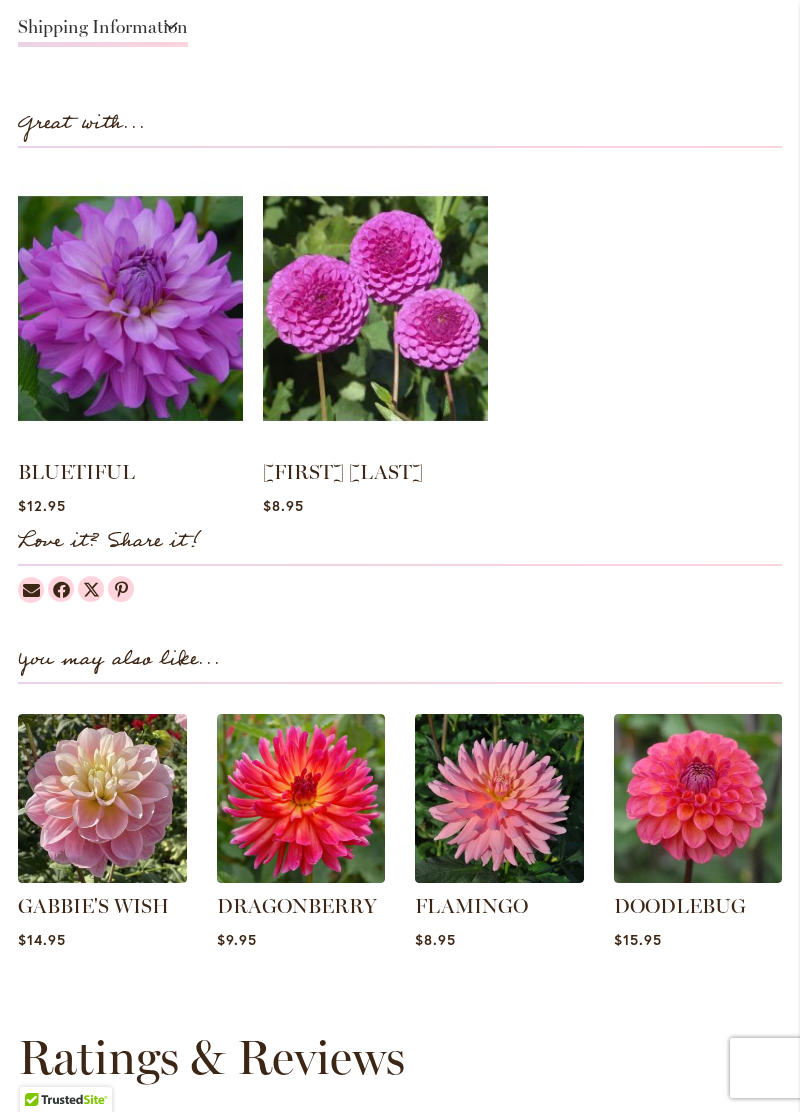 scroll, scrollTop: 1754, scrollLeft: 0, axis: vertical 